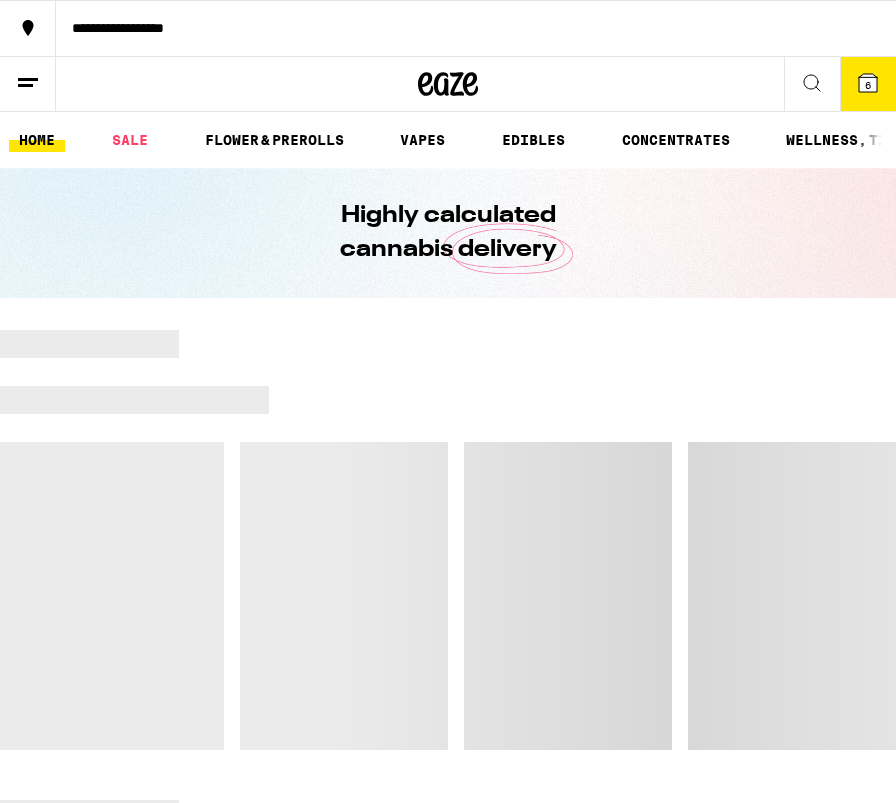 scroll, scrollTop: 0, scrollLeft: 0, axis: both 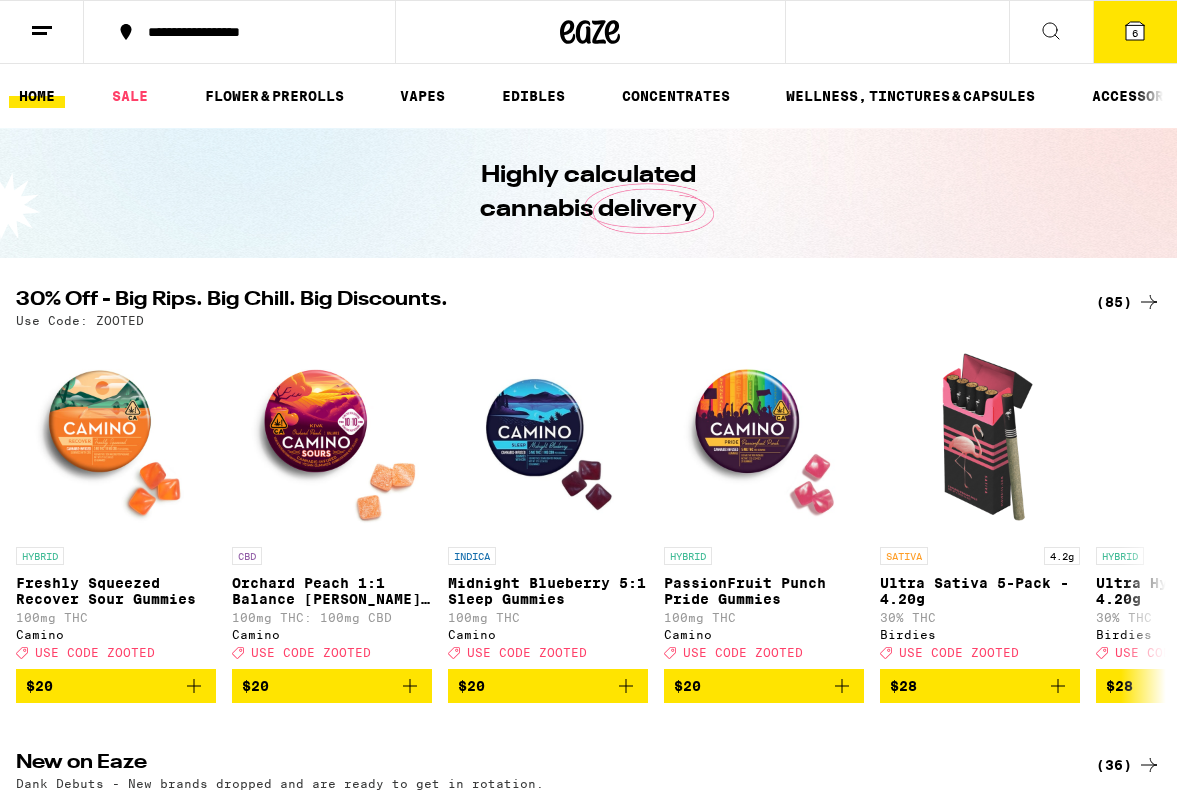 click on "6" at bounding box center [1135, 32] 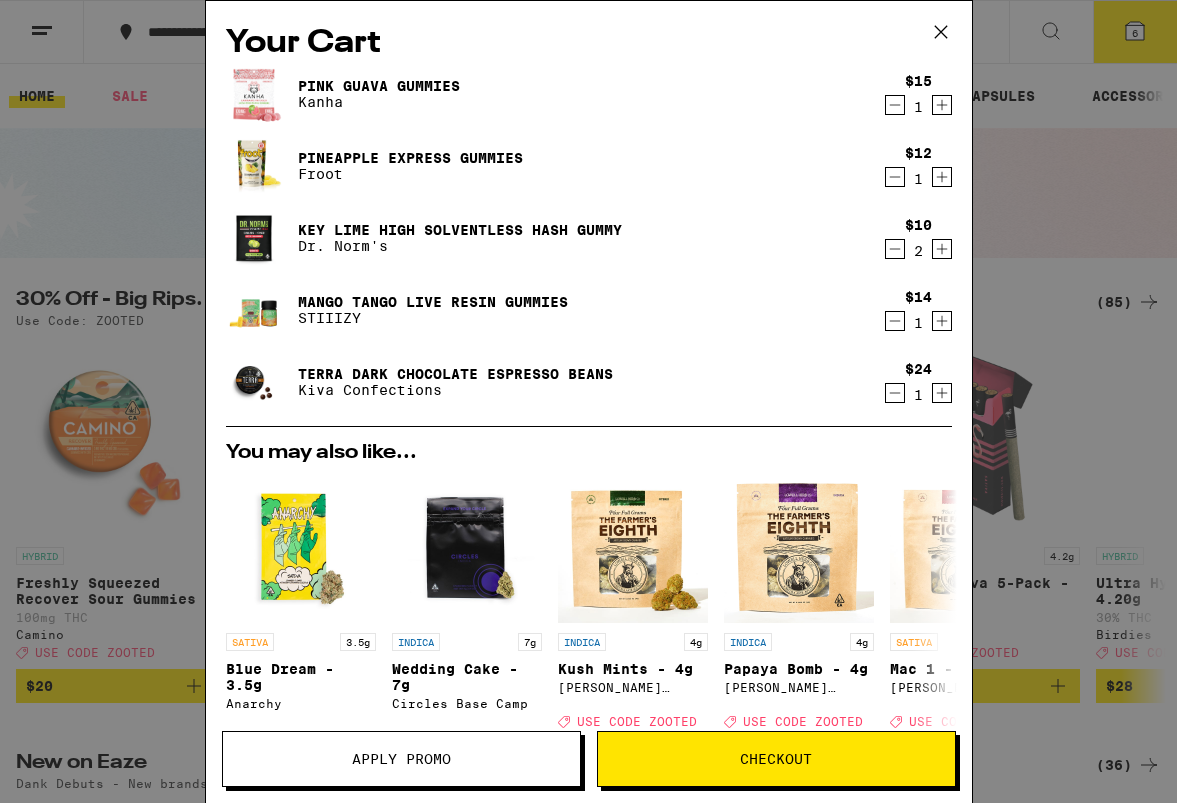 click 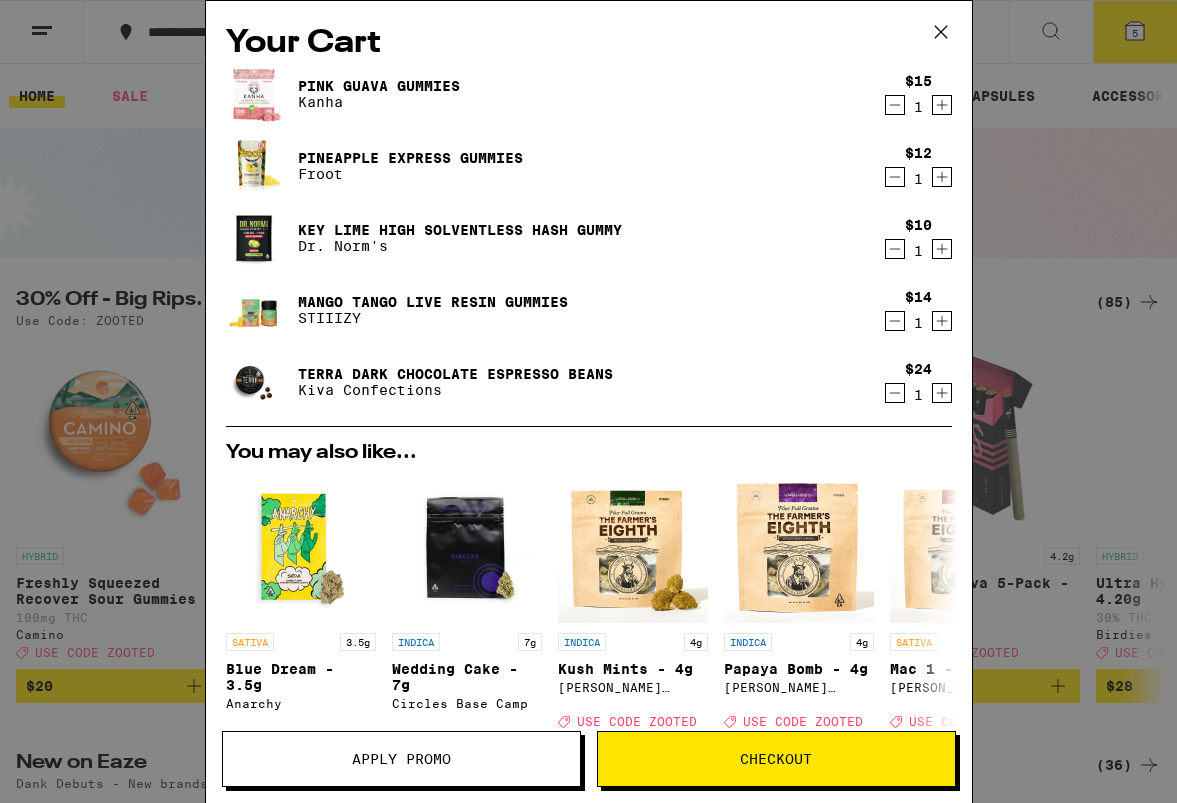 click 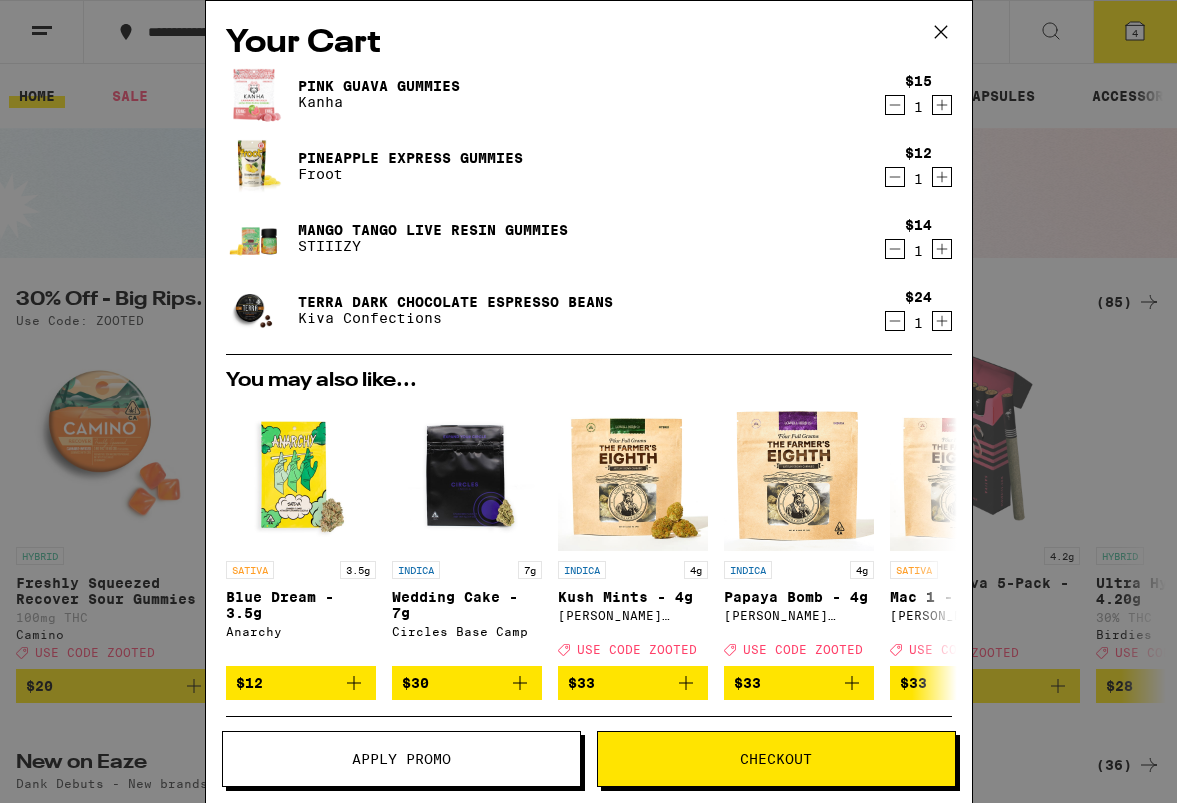 click 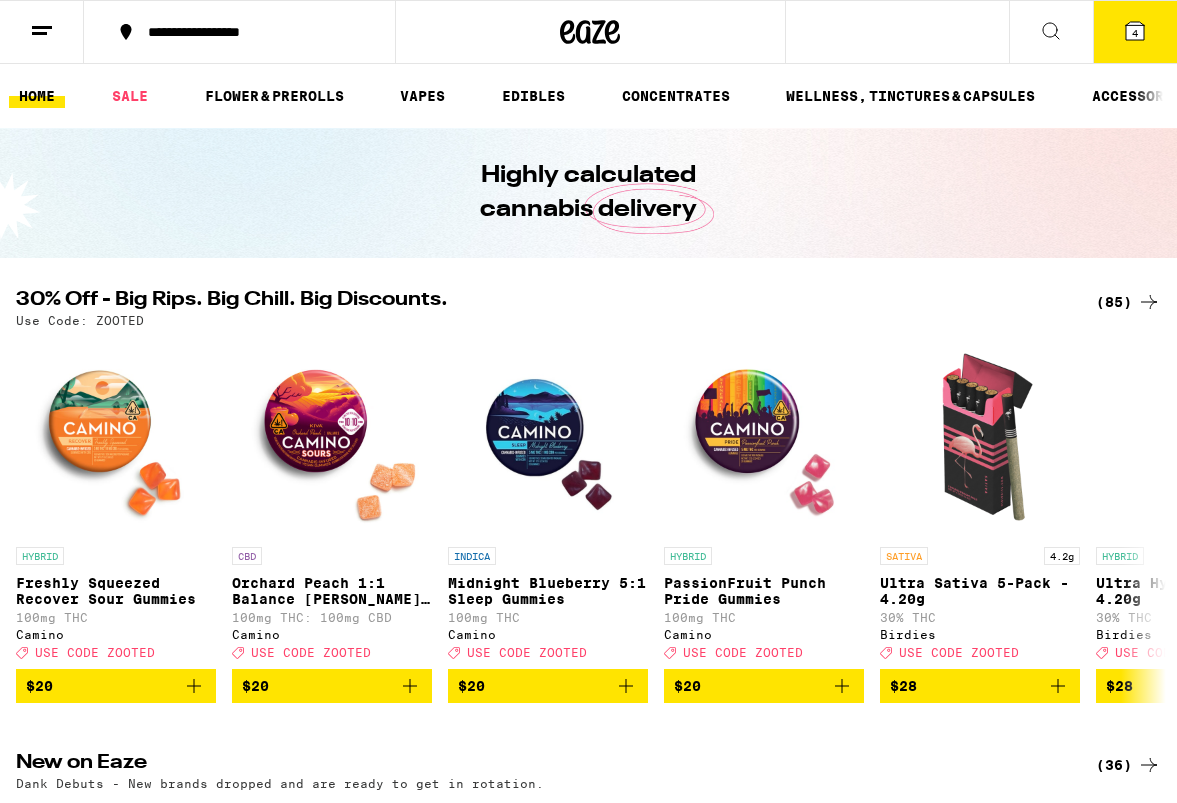 scroll, scrollTop: 0, scrollLeft: 0, axis: both 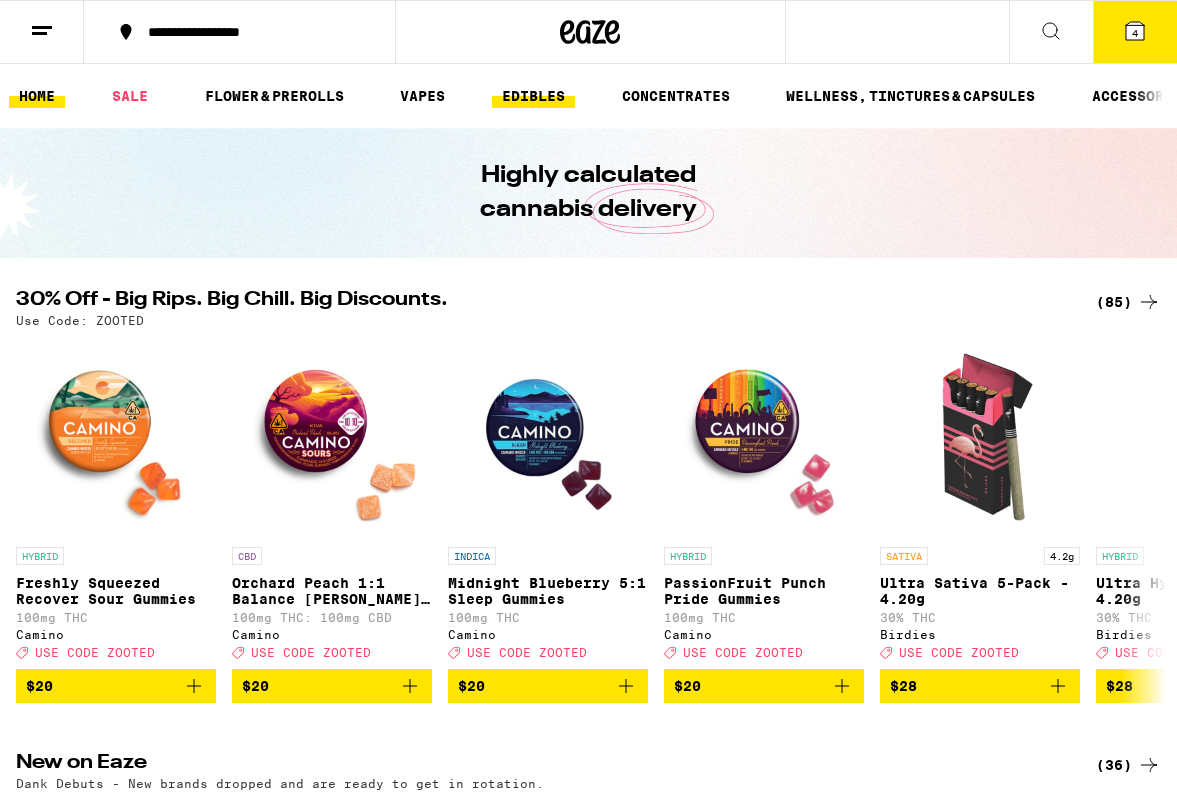 click on "EDIBLES" at bounding box center [533, 96] 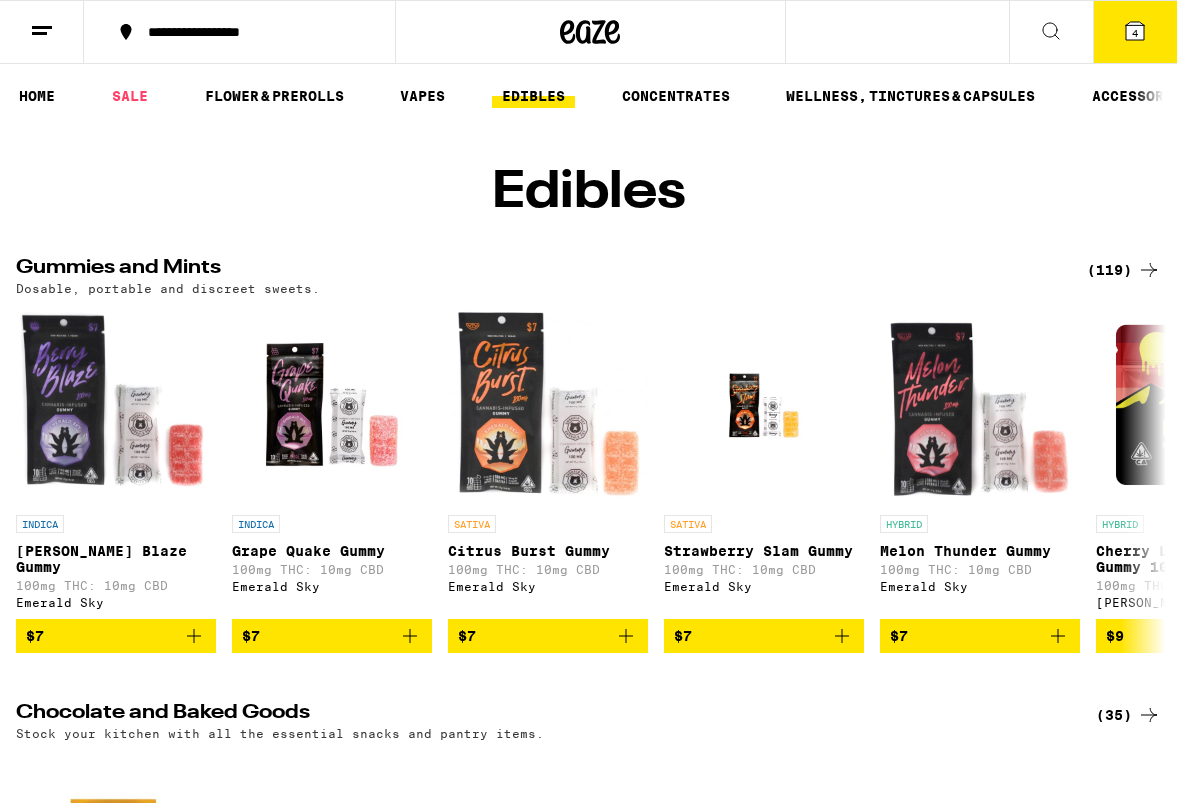 click on "Edibles" at bounding box center (589, 193) 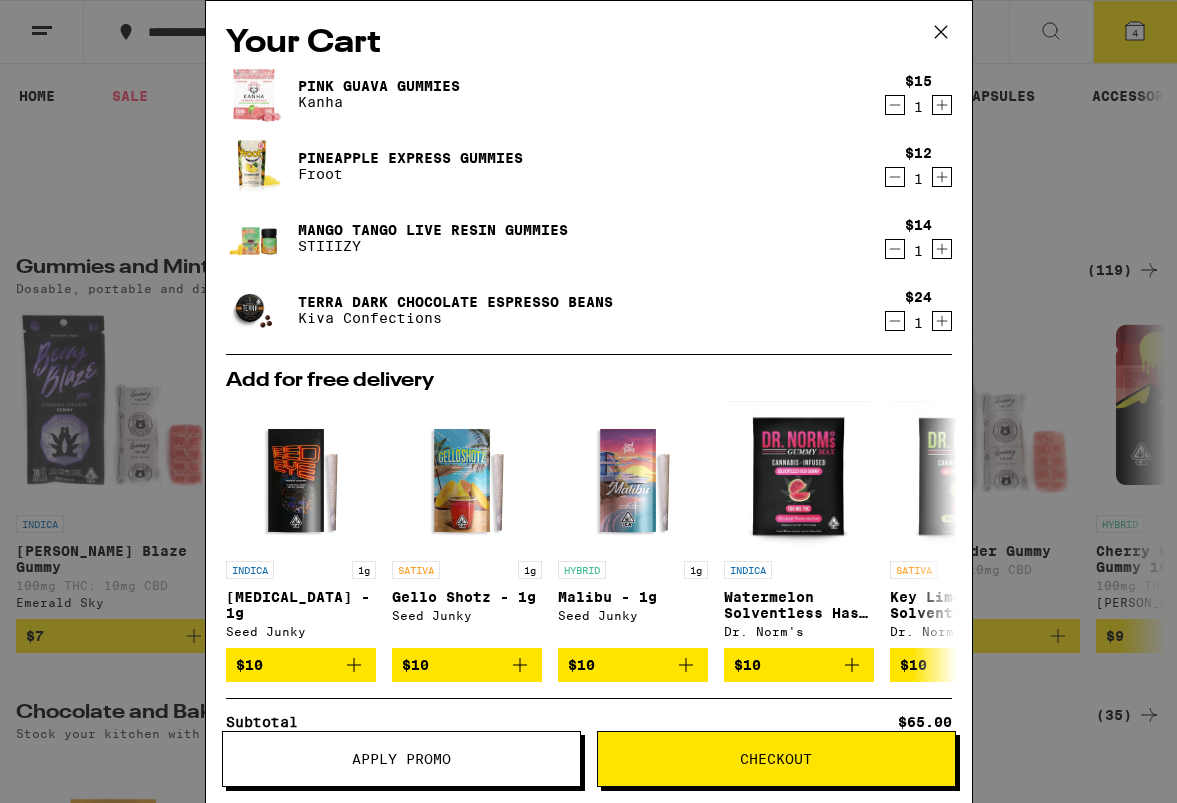 click 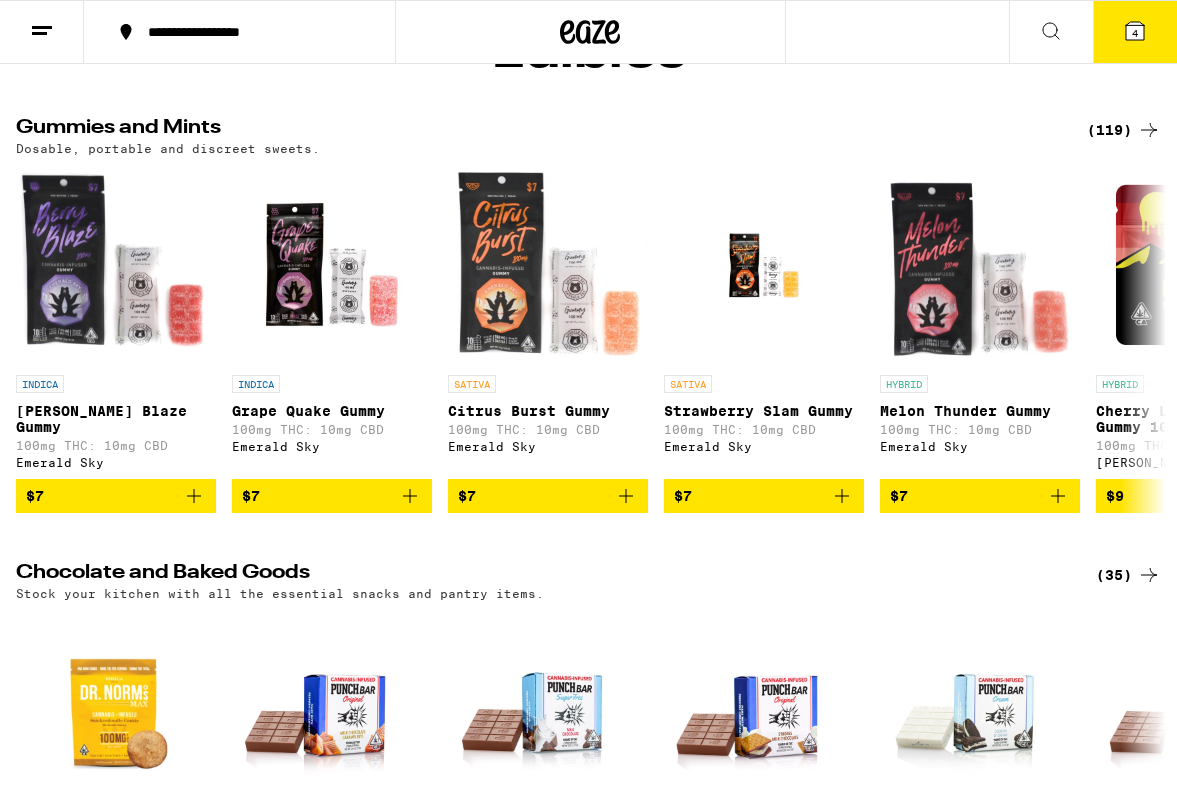 scroll, scrollTop: 423, scrollLeft: 0, axis: vertical 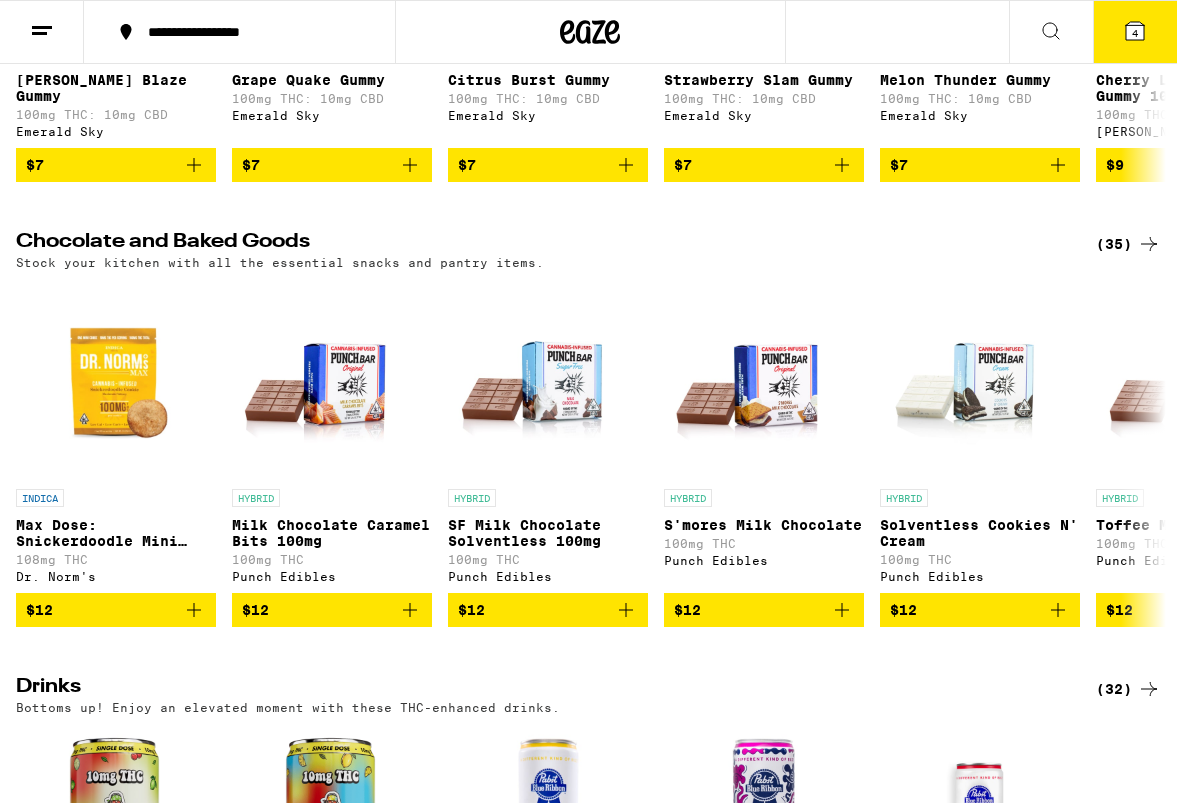 click on "4" at bounding box center (1135, 32) 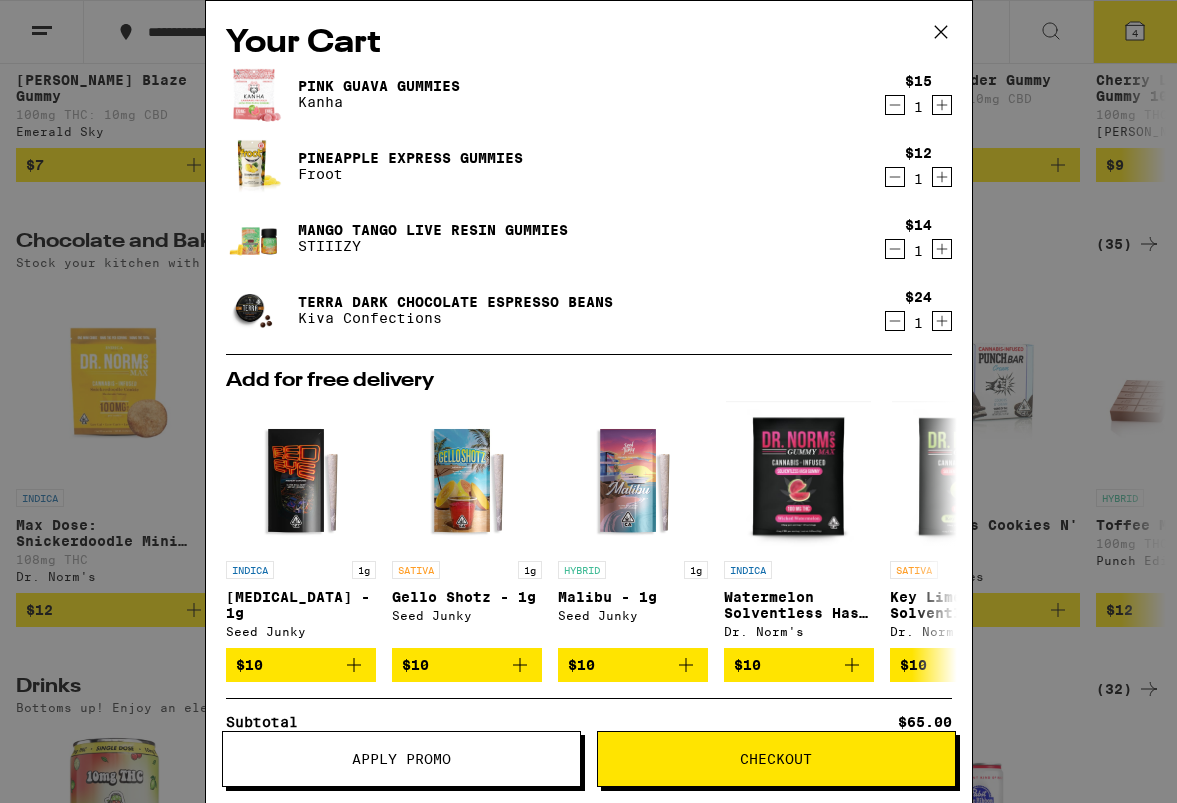 click on "Your Cart Pink Guava Gummies Kanha $15 1 Pineapple Express Gummies Froot $12 1 Mango Tango Live Resin Gummies STIIIZY $14 1 Terra Dark Chocolate Espresso Beans Kiva Confections $24 1 Add for free delivery INDICA 1g [MEDICAL_DATA] - 1g Seed Junky $10 SATIVA 1g Gello Shotz - 1g Seed Junky $10 HYBRID 1g Malibu - 1g Seed Junky $10 INDICA Watermelon Solventless Hash Gummy Dr. Norm's $10 SATIVA Key Lime High Solventless Hash Gummy Dr. Norm's $10 HYBRID Mango Madness Solventless Hash Gummy Dr. Norm's $10 INDICA Wild [PERSON_NAME] Gummies Emerald Sky $10 SATIVA [US_STATE] Orange Gummies Emerald Sky $10 HYBRID Sour Watermelon Gummies Emerald Sky $10 HYBRID Sparkling Pear Gummies Emerald Sky $10 Subtotal $65.00 ⚠️ The products in this order can expose you to chemicals including marijuana or cannabis smoke, which is known to the State of [US_STATE] to cause [MEDICAL_DATA] and birth defects or other reproductive harm. For more information go to https:// [DOMAIN_NAME] Apply Promo Checkout" at bounding box center (588, 401) 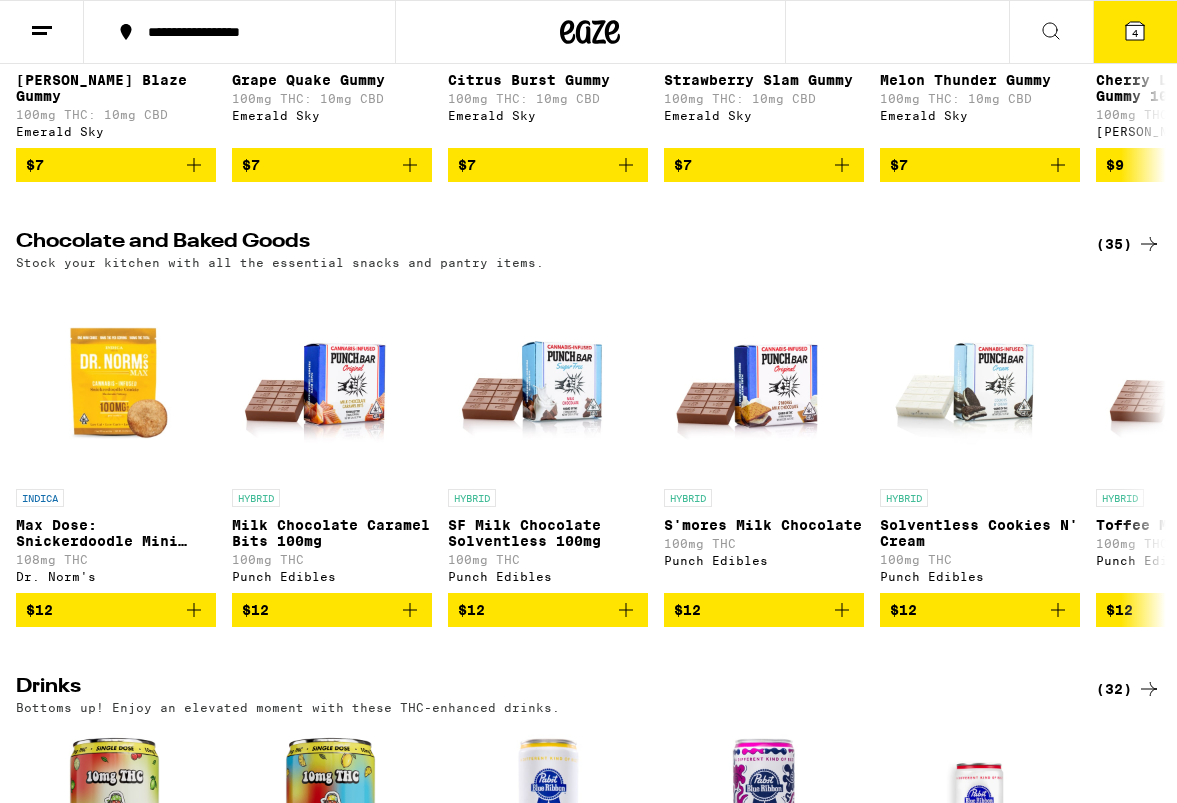 scroll, scrollTop: 0, scrollLeft: 0, axis: both 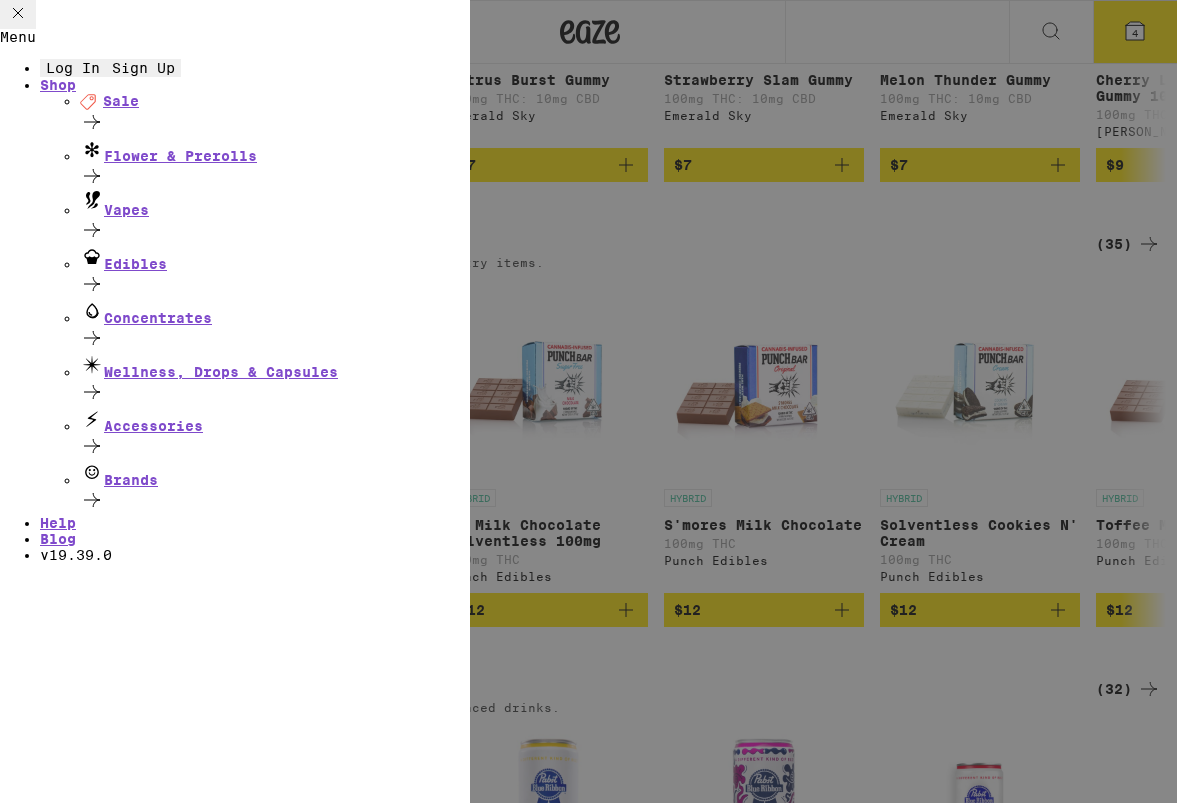 click at bounding box center [18, 14] 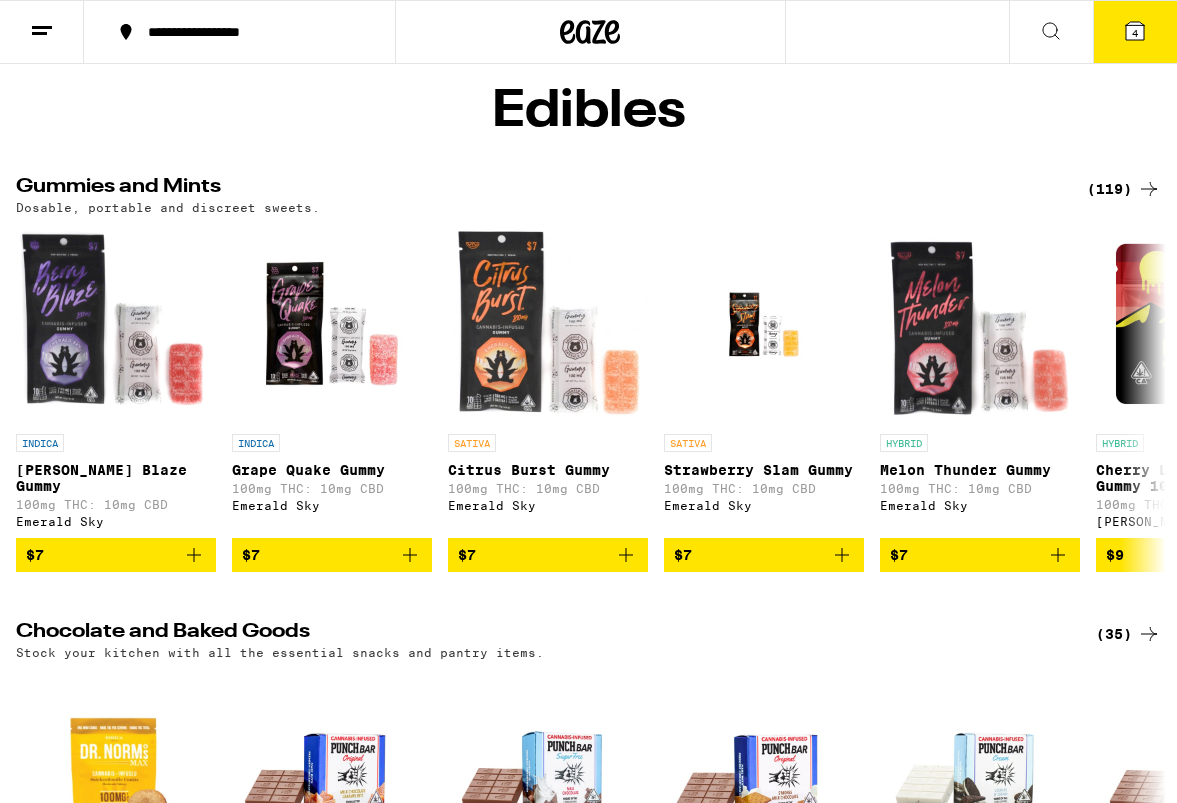 scroll, scrollTop: 48, scrollLeft: 0, axis: vertical 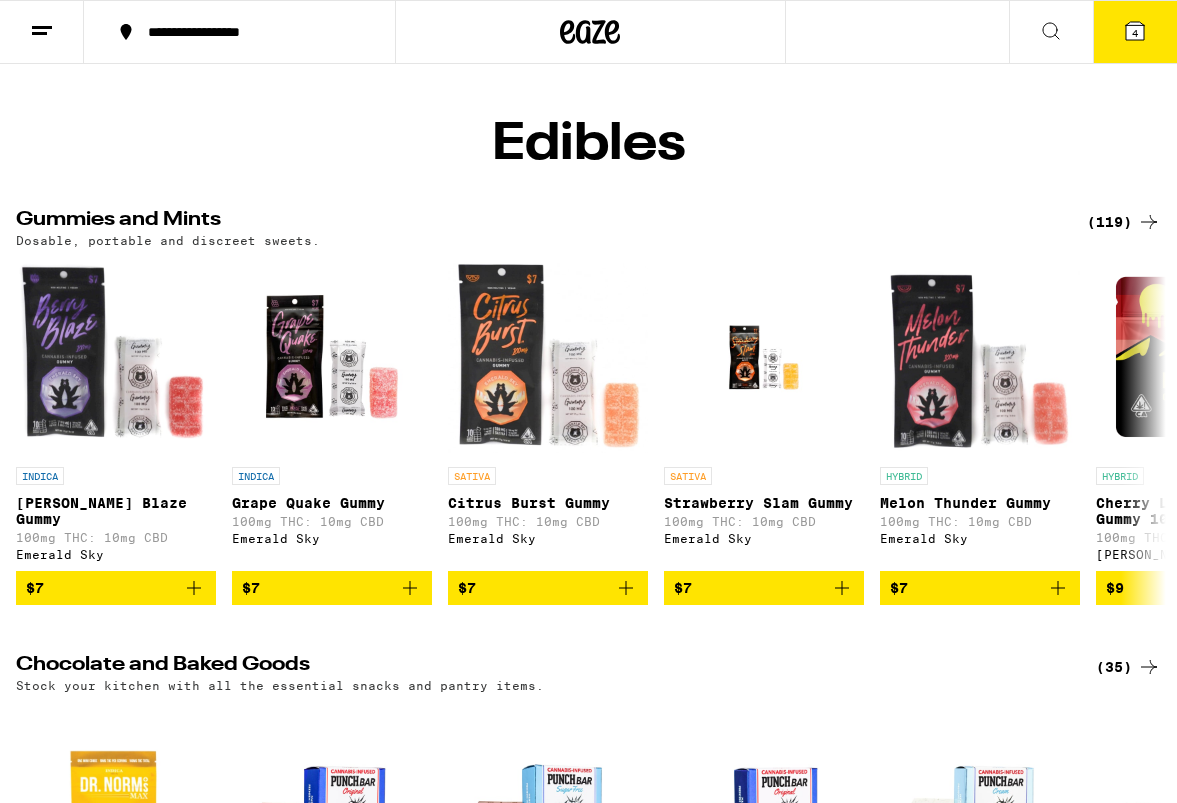 click 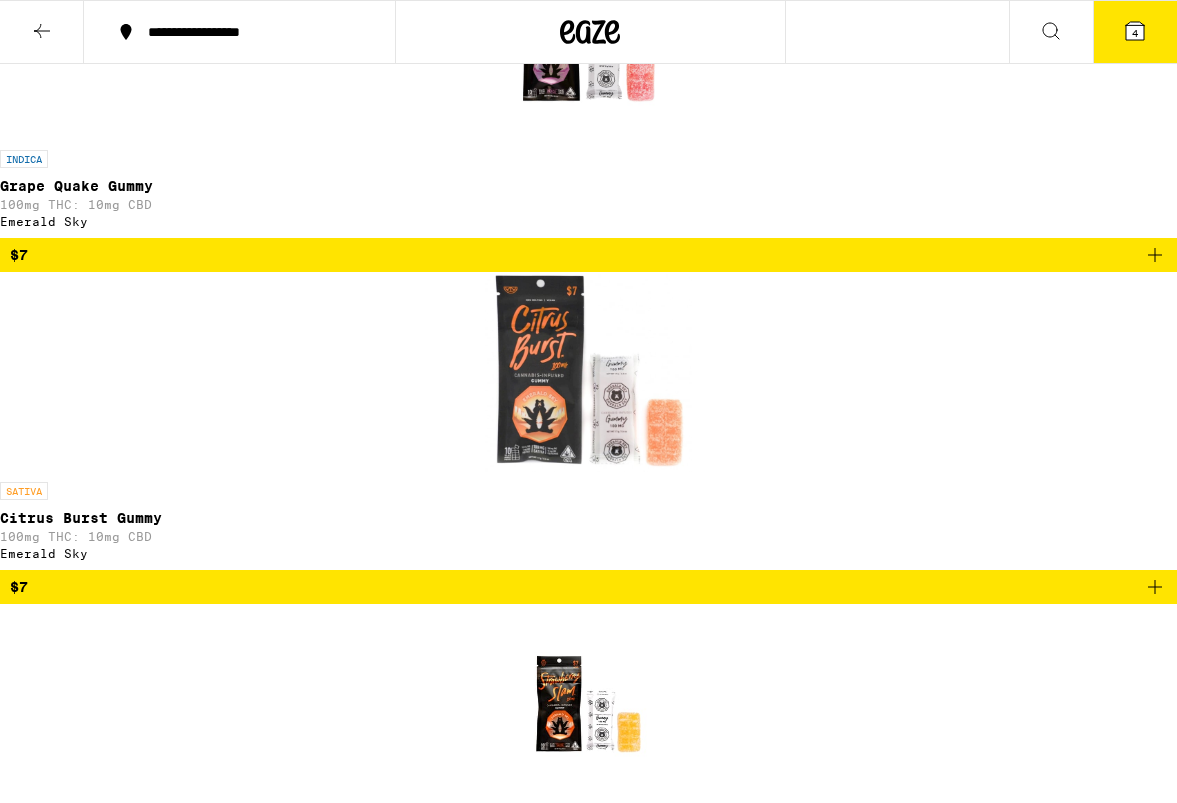scroll, scrollTop: 915, scrollLeft: 0, axis: vertical 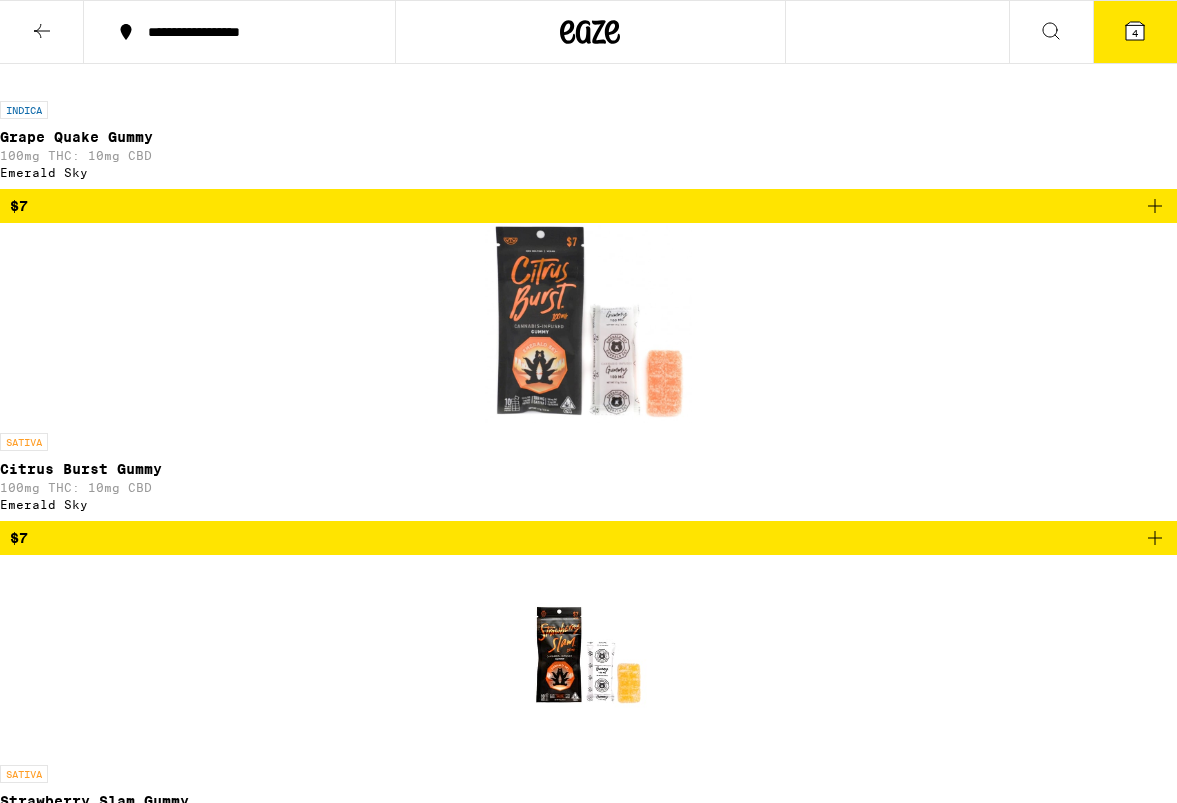 click 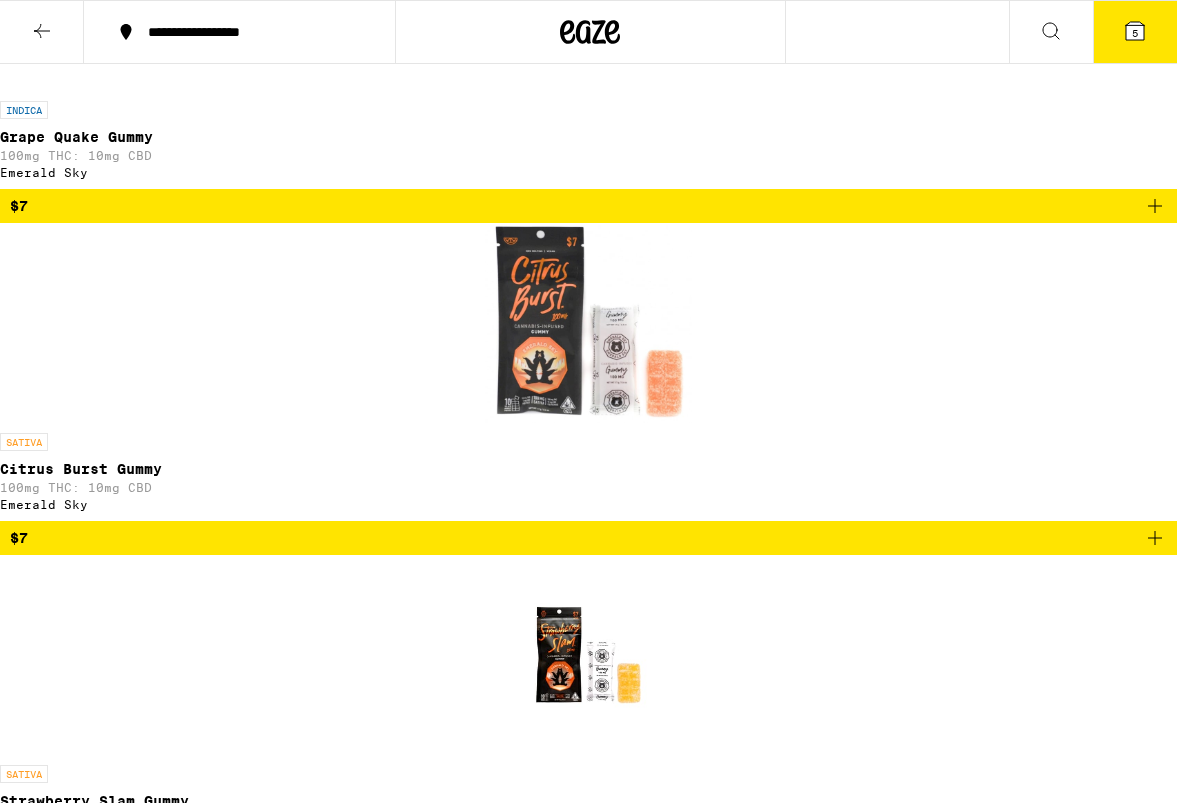 click 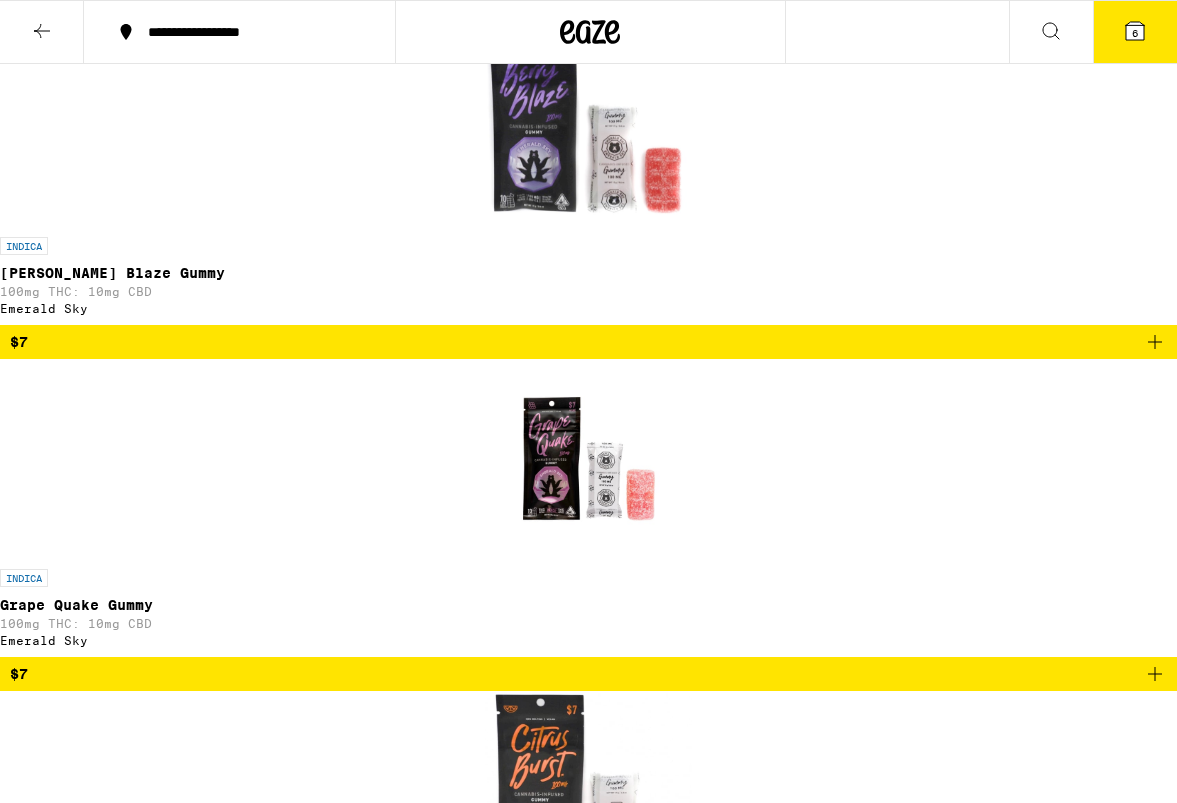 scroll, scrollTop: 0, scrollLeft: 0, axis: both 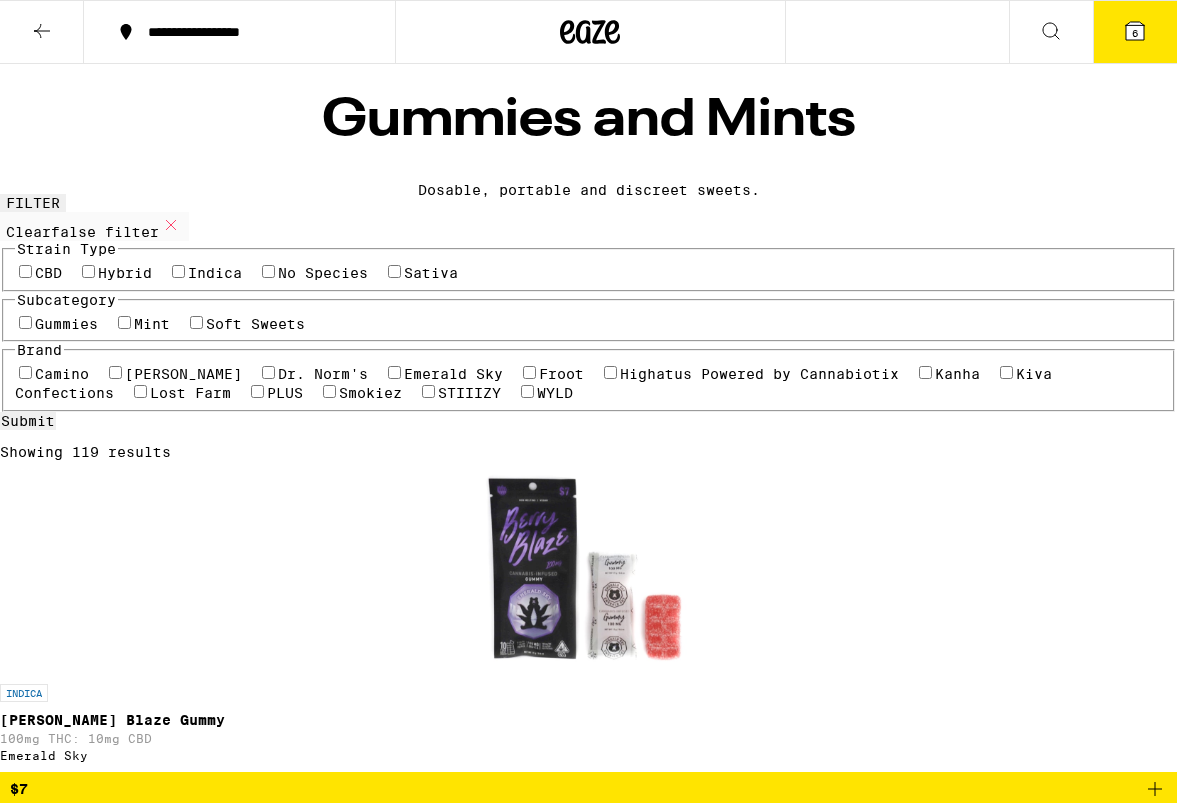 click 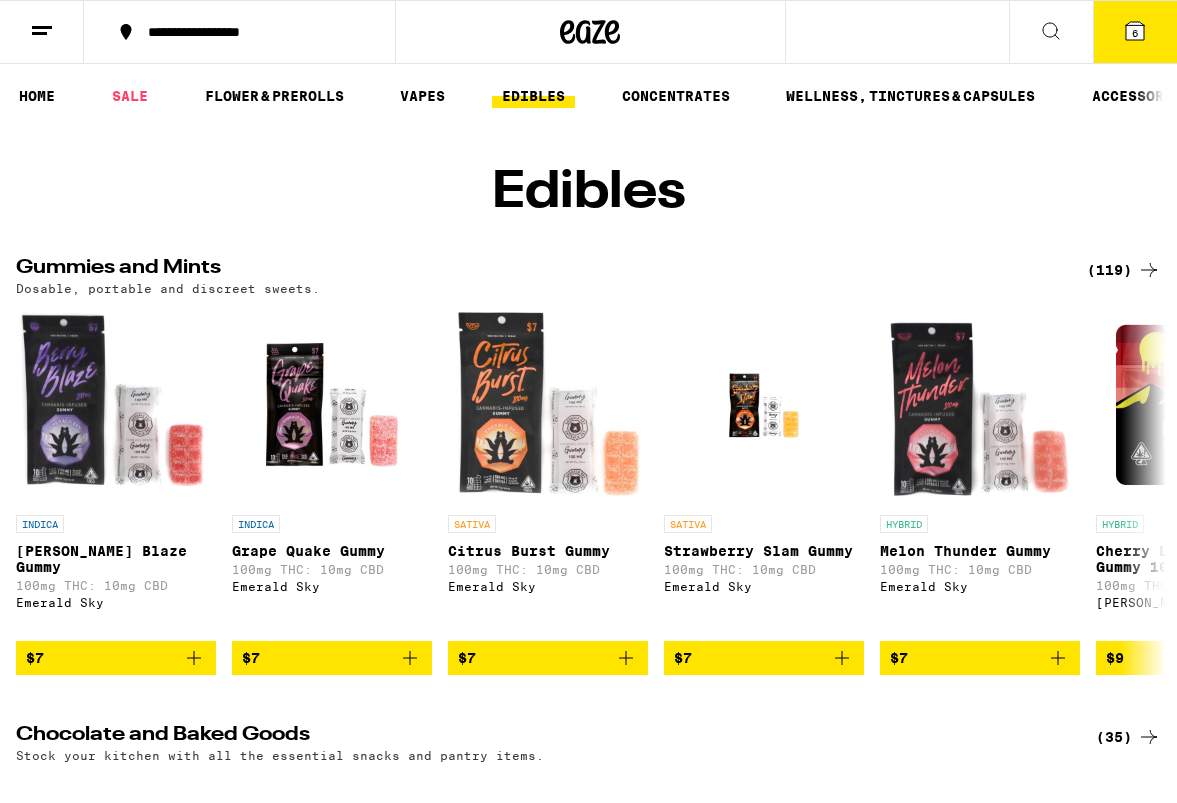 scroll, scrollTop: 0, scrollLeft: 0, axis: both 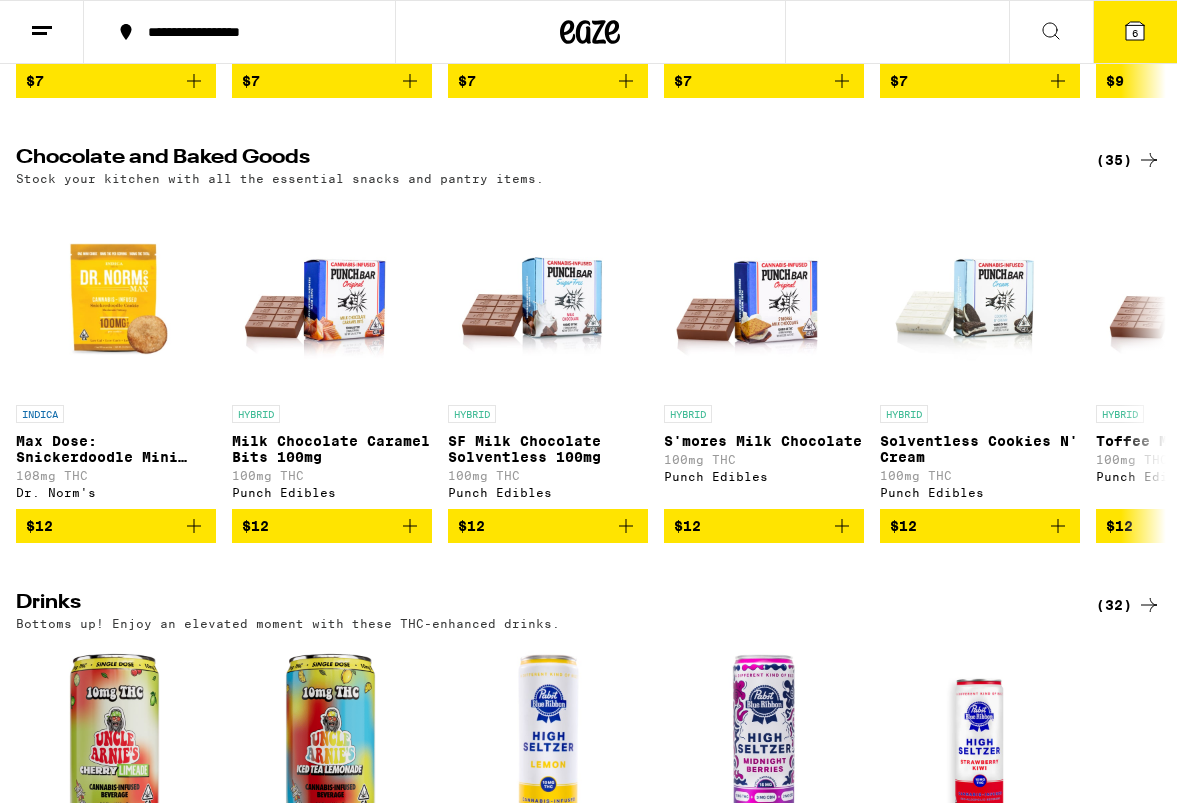 click on "Gummies and Mints (119) Dosable, portable and discreet sweets.
INDICA [PERSON_NAME] Blaze Gummy 100mg THC: 10mg CBD Emerald Sky $7 INDICA Grape Quake Gummy 100mg THC: 10mg CBD Emerald Sky $7 SATIVA Citrus Burst Gummy 100mg THC: 10mg CBD Emerald Sky $7 SATIVA Strawberry Slam Gummy 100mg THC: 10mg CBD Emerald Sky $7 HYBRID Melon Thunder Gummy 100mg THC: 10mg CBD Emerald Sky $7 HYBRID Cherry Lemonade Single Gummy 100mg 100mg THC [PERSON_NAME] $9 INDICA Sour Cherry Gummy Single - 100mg 100mg THC Froot $9 INDICA Sour Grape Gummy Single - 100mg 100mg THC Froot $9 SATIVA Sour Lemon Gummy Single - 100mg 100mg THC Froot In Bag (2) HYBRID Sour Blue Razz Gummy Single - 100mg 100mg THC Froot $9 HYBRID Sour Green Apple Gummy Single - 100mg 10mg THC Froot $9 Chocolate and Baked Goods (35) Stock your kitchen with all the essential snacks and pantry items. INDICA Max Dose: Snickerdoodle Mini Cookie - Indica 108mg THC Dr. Norm's $12 HYBRID Milk Chocolate Caramel Bits 100mg 100mg THC Punch Edibles $12 HYBRID 100mg THC Punch Edibles $12 $12" at bounding box center (588, 680) 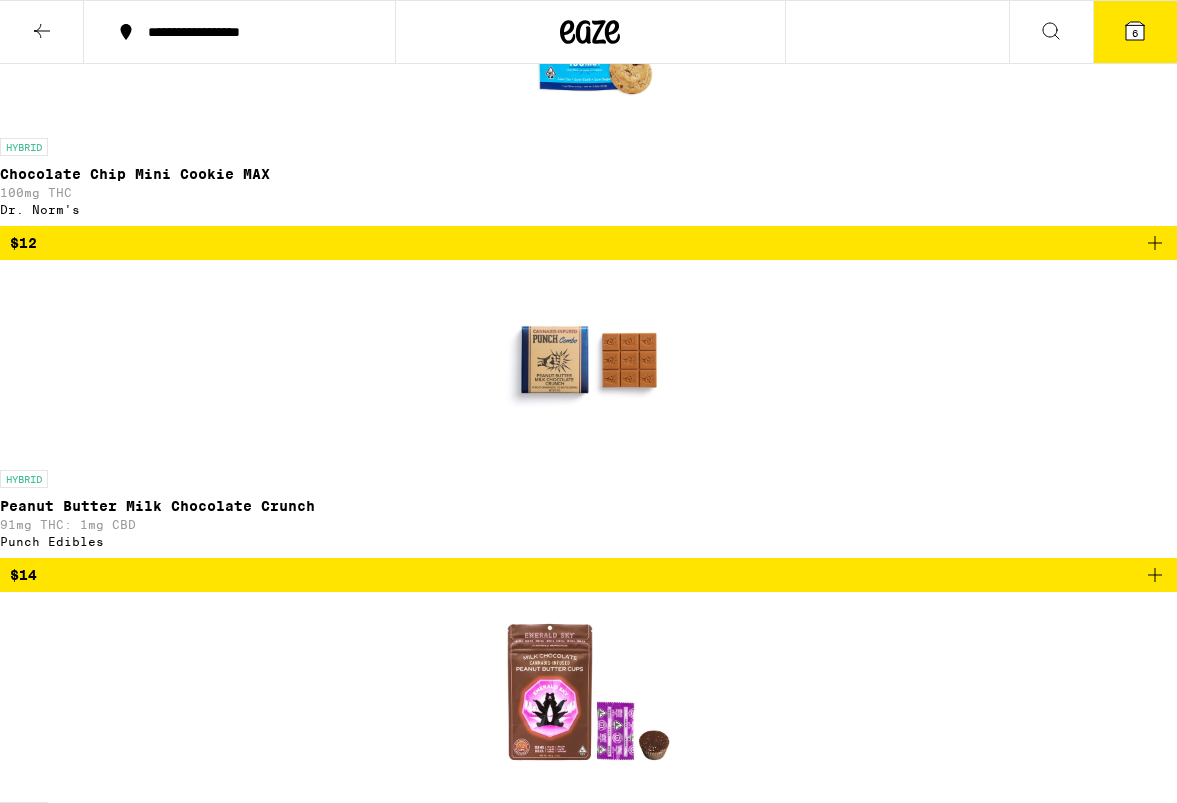 scroll, scrollTop: 2827, scrollLeft: 0, axis: vertical 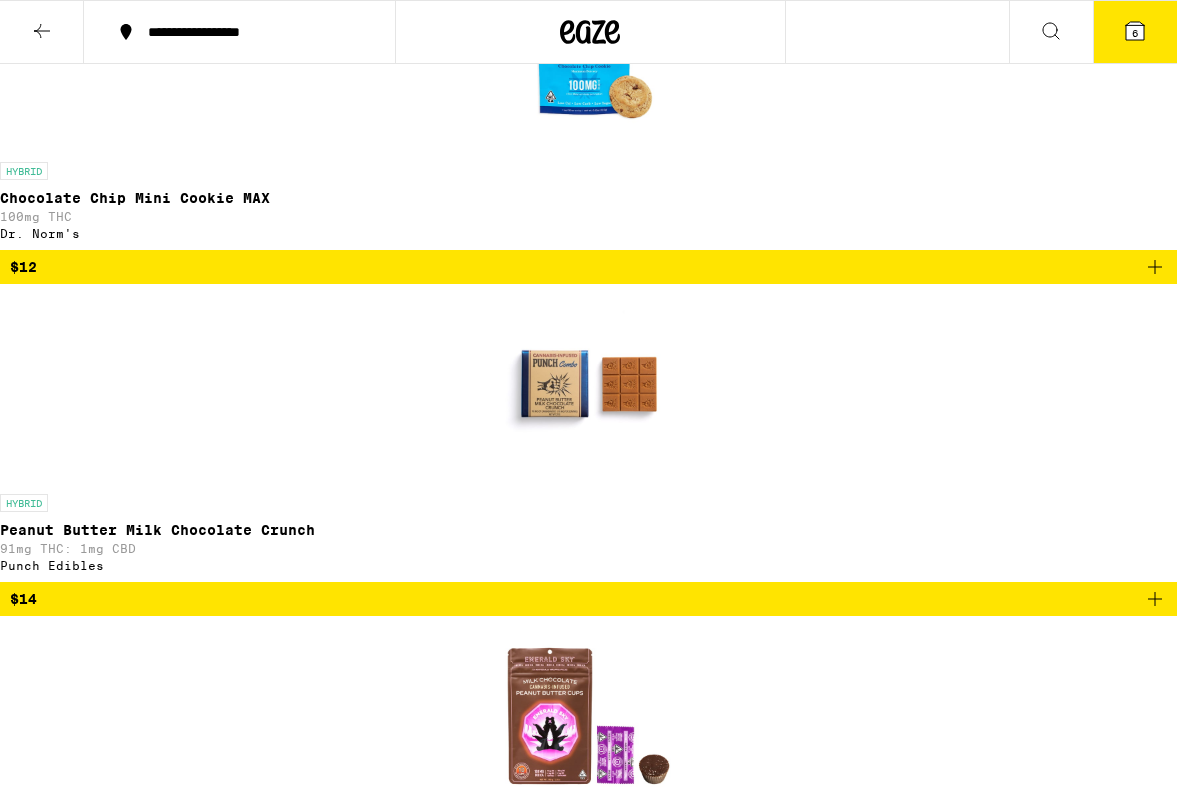 click 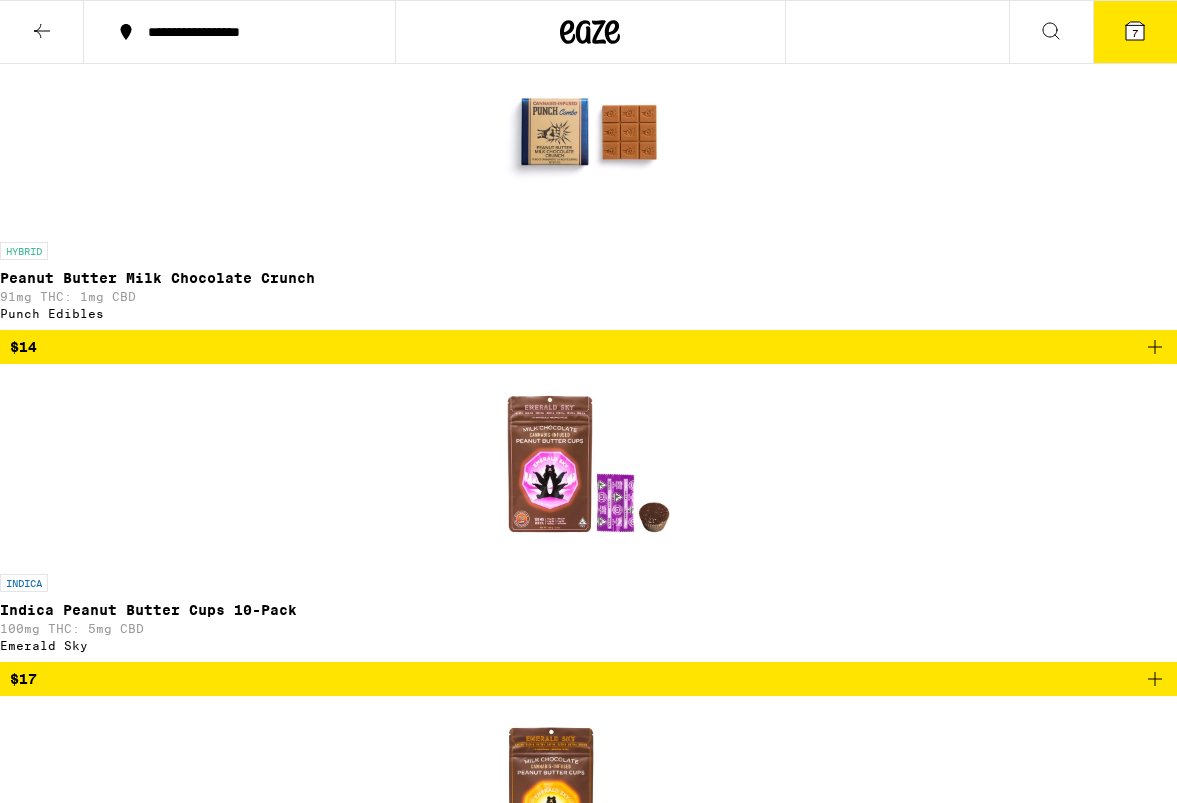 scroll, scrollTop: 3083, scrollLeft: 0, axis: vertical 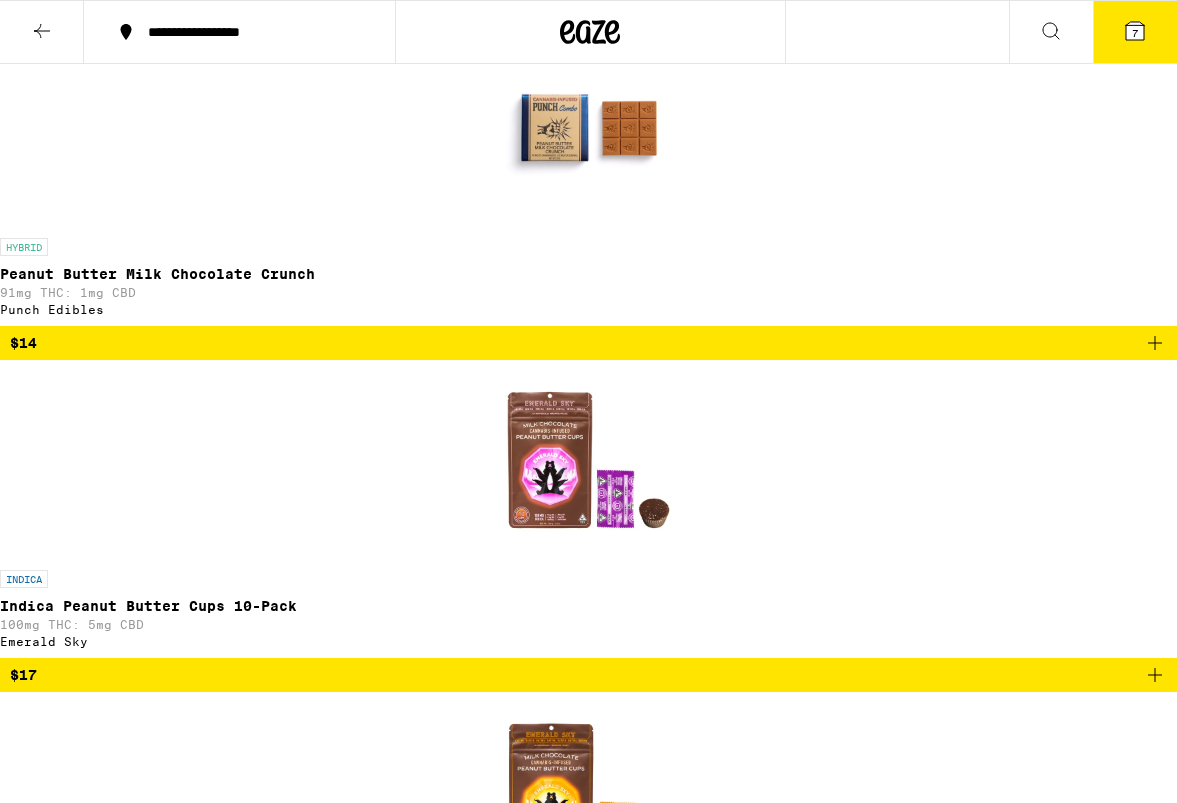 click on "7" at bounding box center [1093, 32] 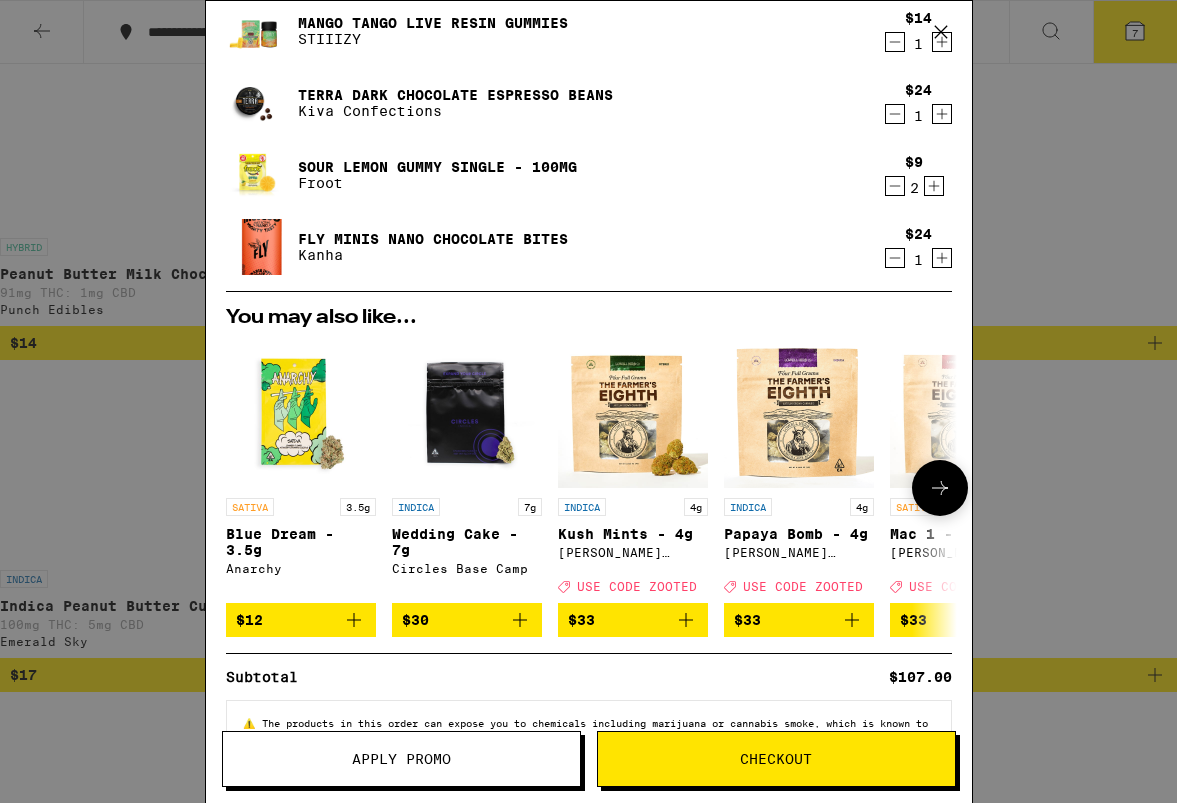 scroll, scrollTop: 0, scrollLeft: 0, axis: both 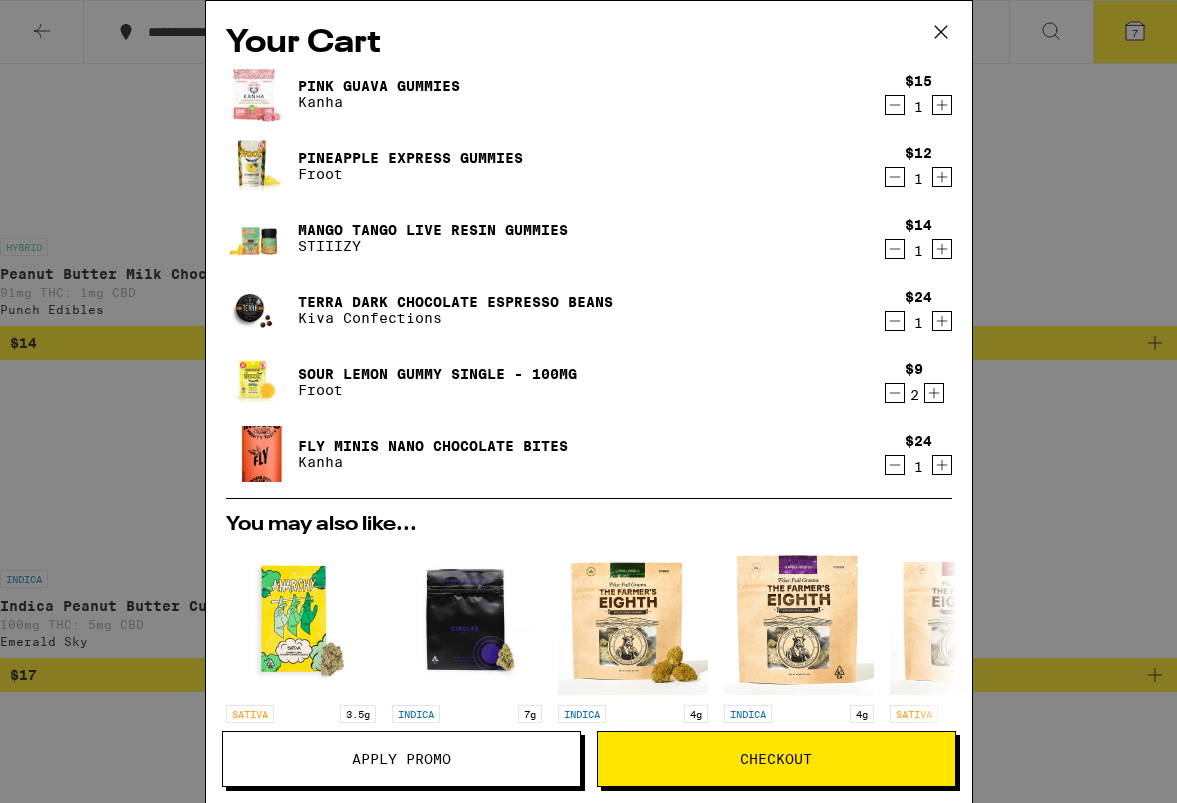click 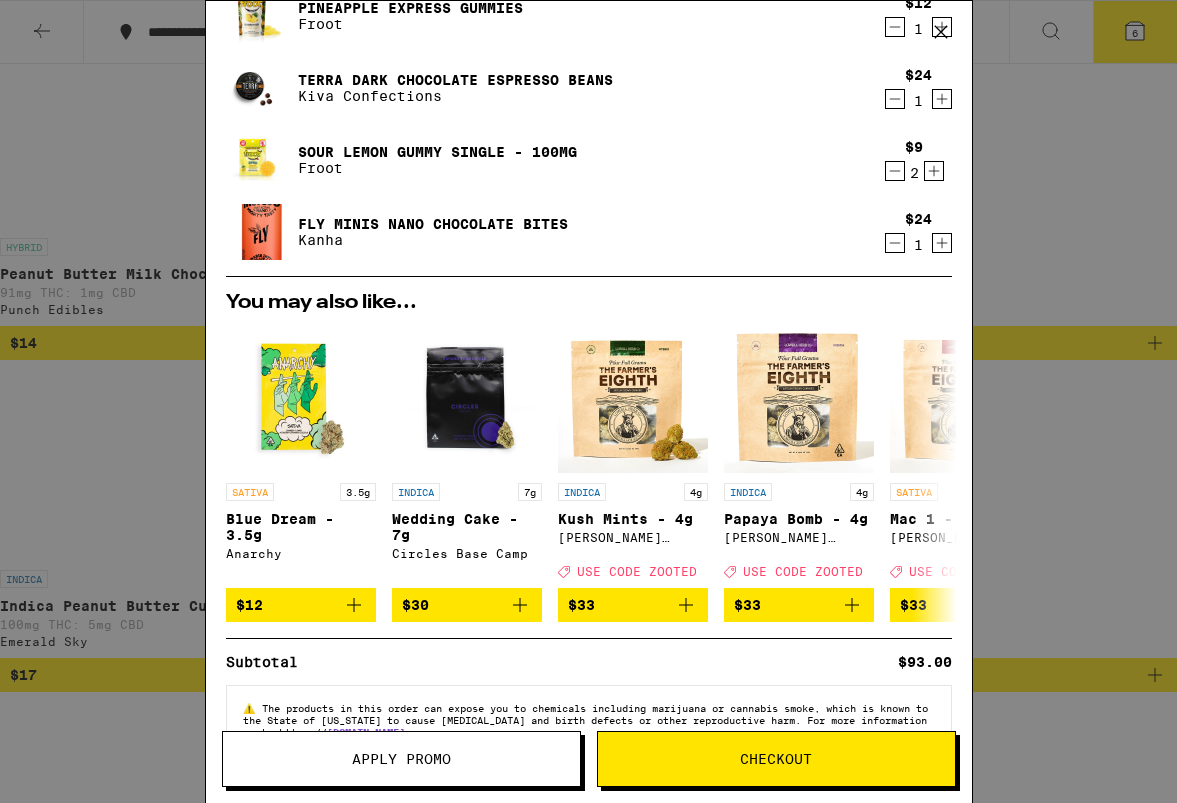scroll, scrollTop: 212, scrollLeft: 0, axis: vertical 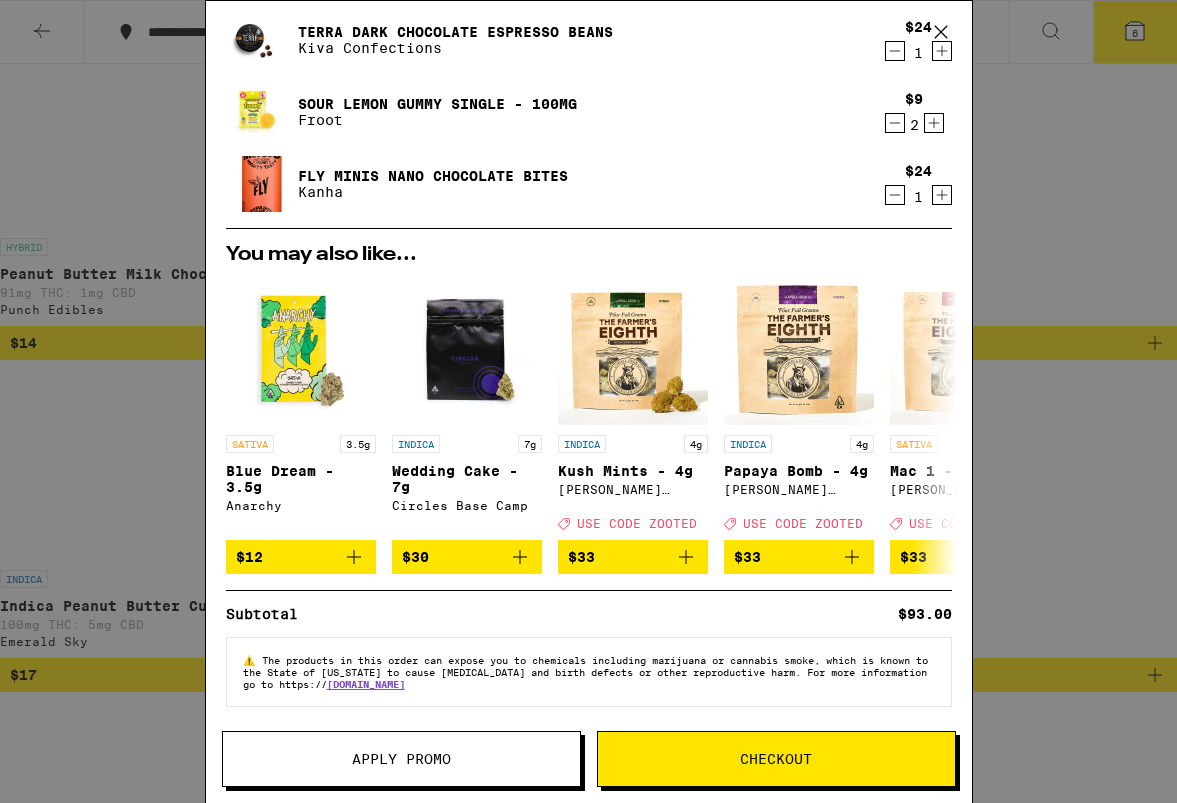 click on "Checkout" at bounding box center [776, 759] 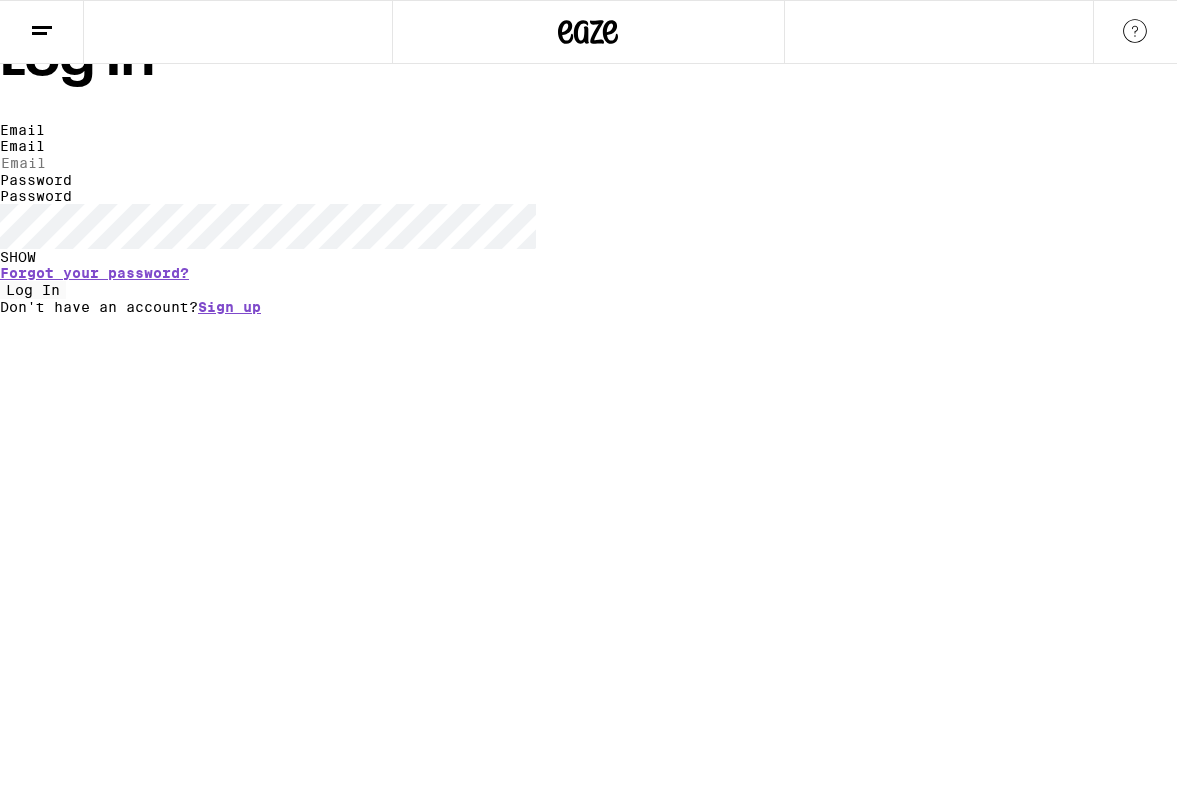 click on "Email" at bounding box center [92, 163] 